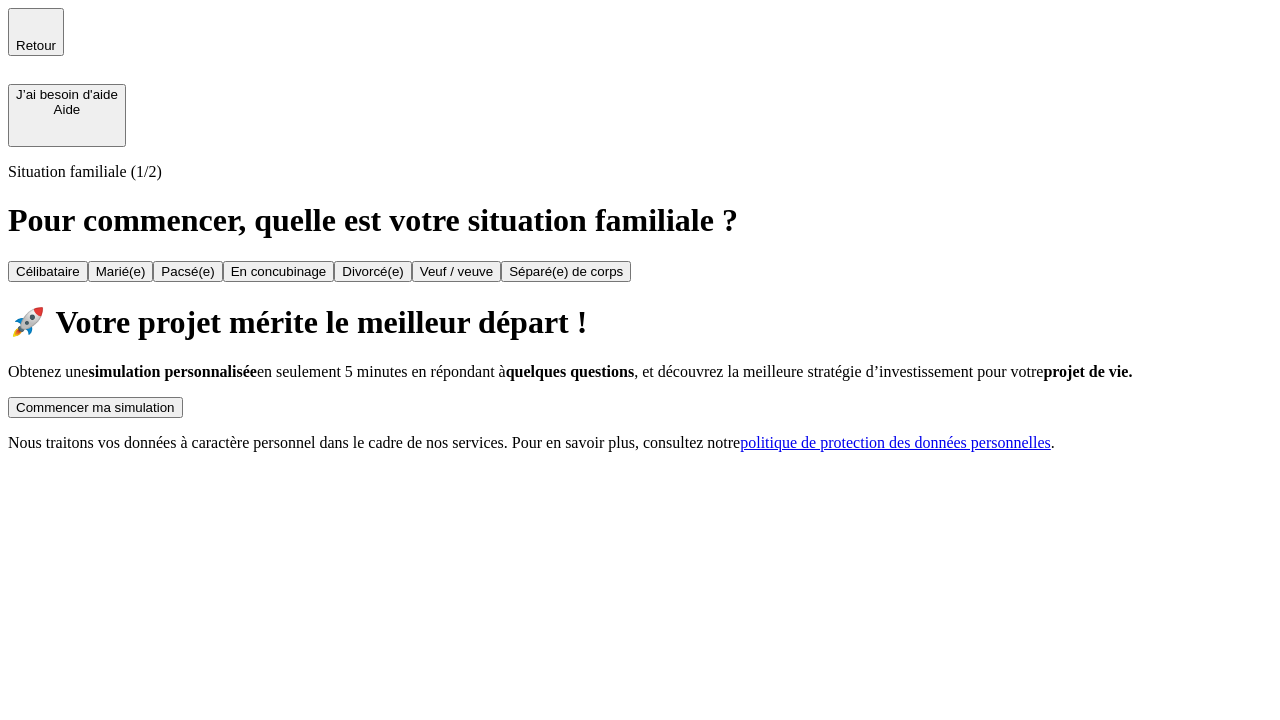 scroll, scrollTop: 0, scrollLeft: 0, axis: both 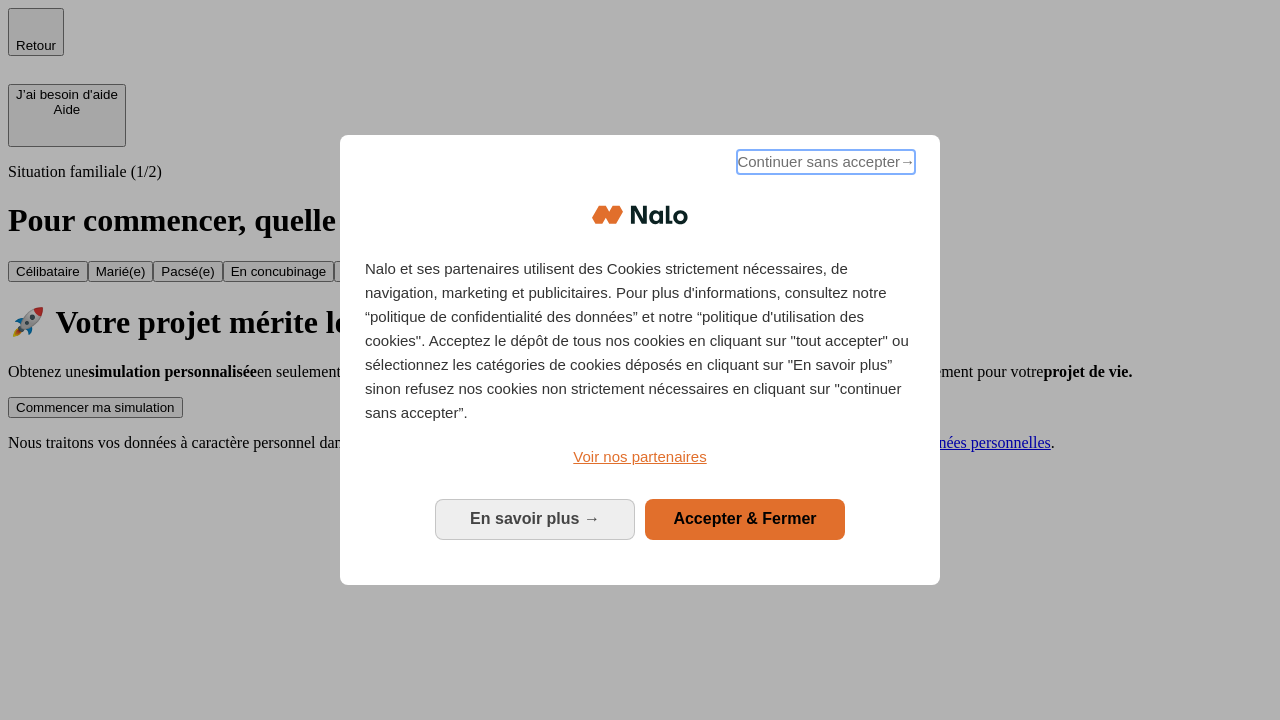 click on "Continuer sans accepter  →" at bounding box center (826, 162) 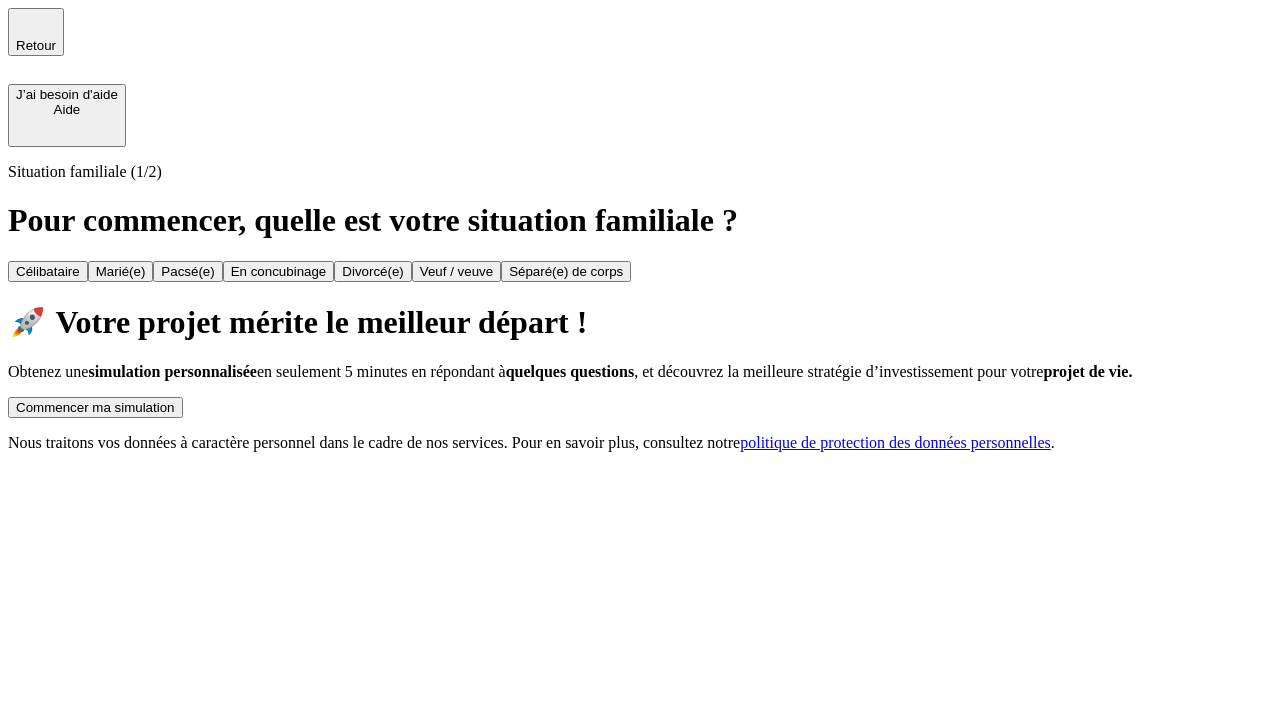 click on "Commencer ma simulation" at bounding box center [95, 407] 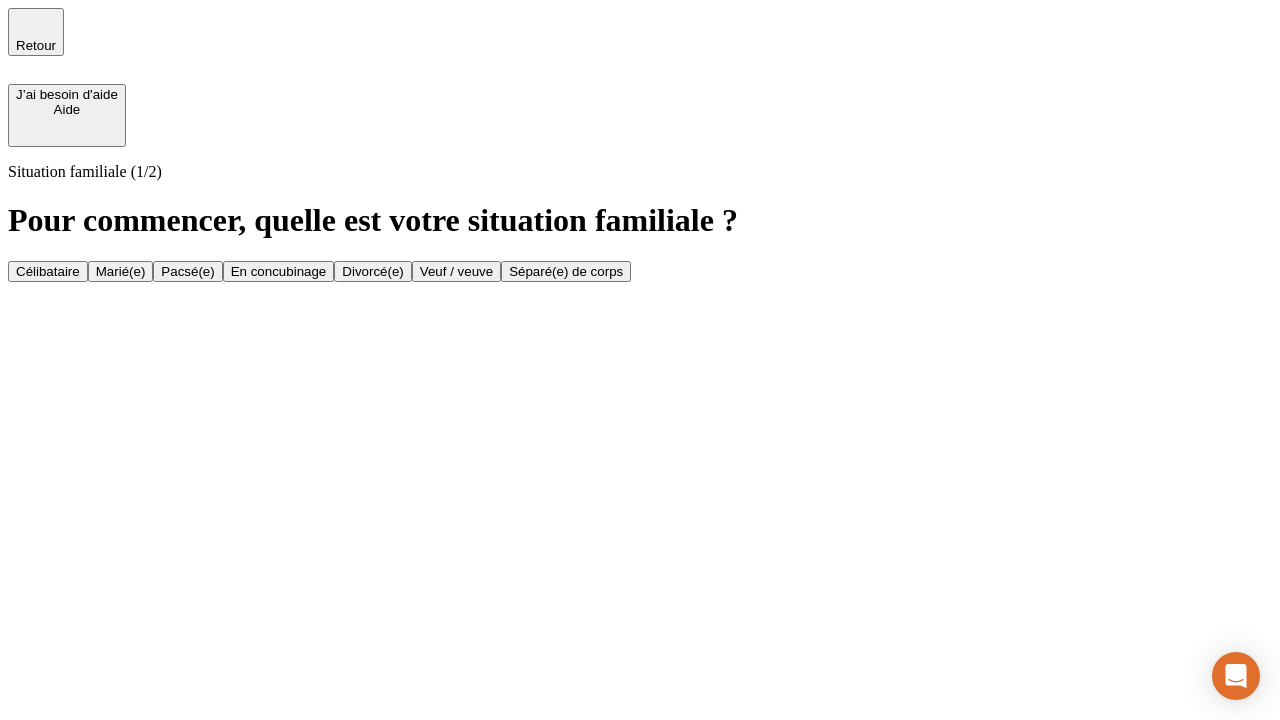 click on "Marié(e)" at bounding box center (121, 271) 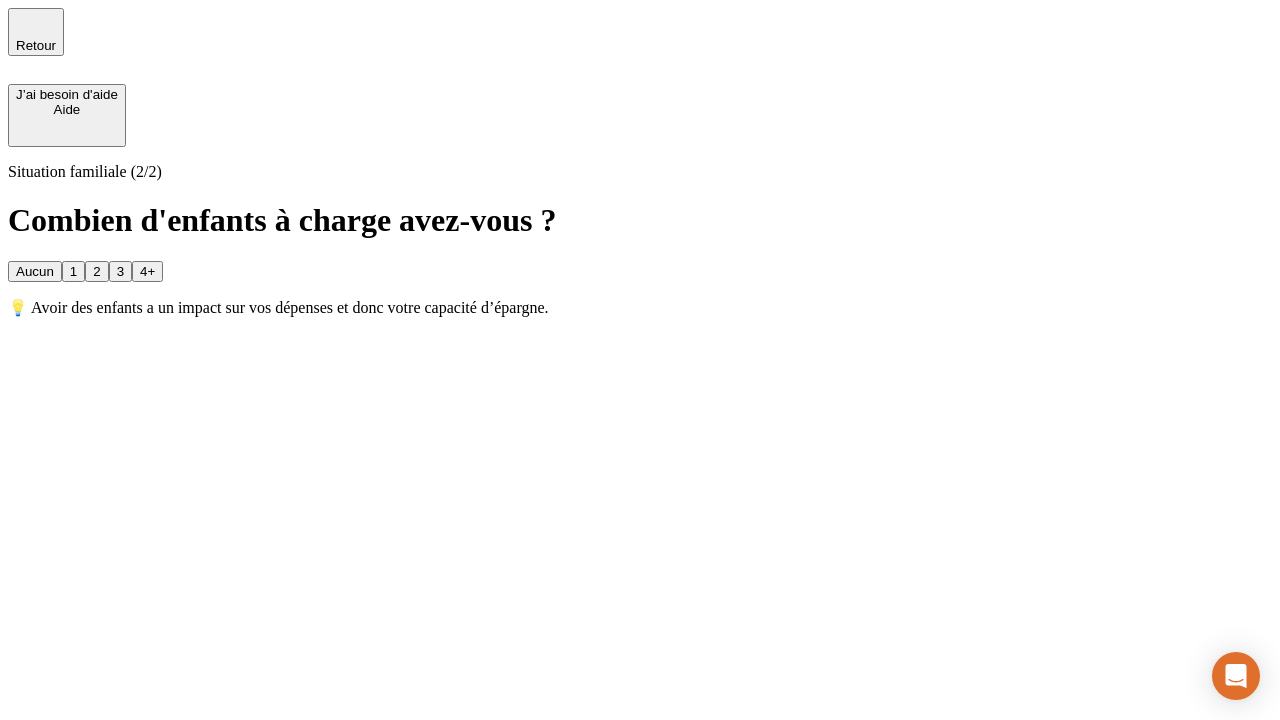 click on "1" at bounding box center (73, 271) 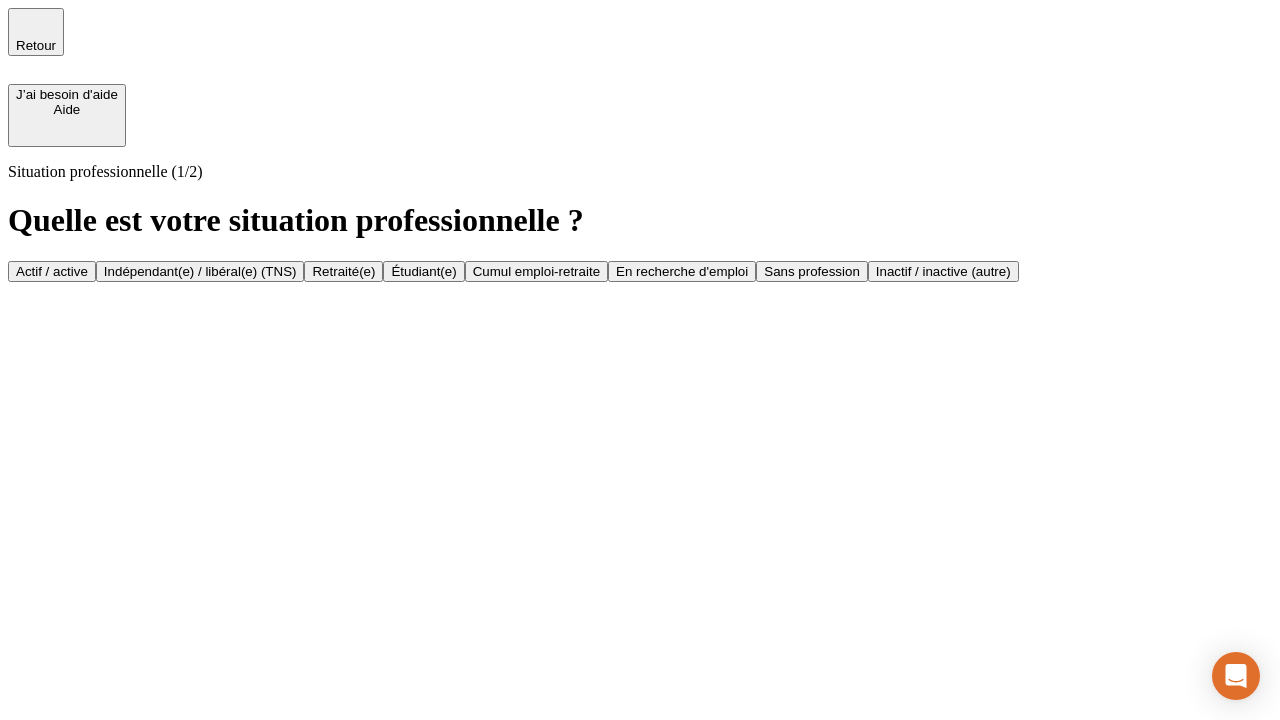 click on "Actif / active" at bounding box center (52, 271) 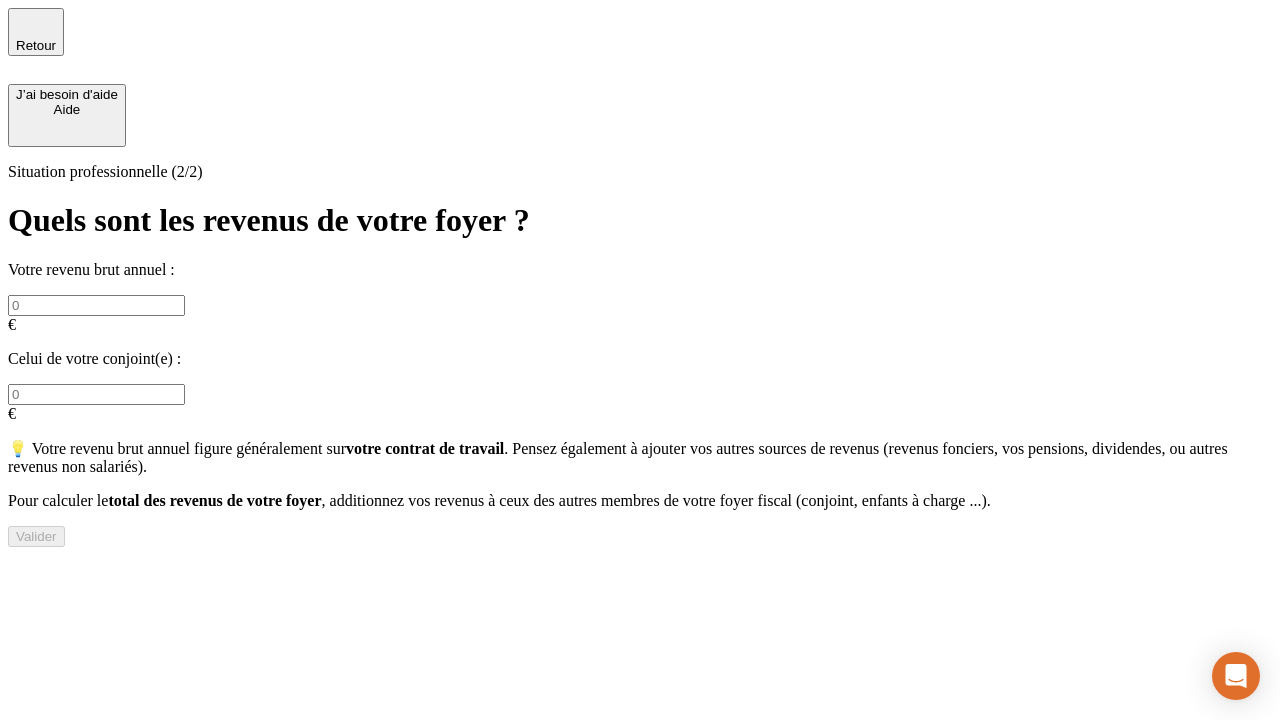 click at bounding box center (96, 305) 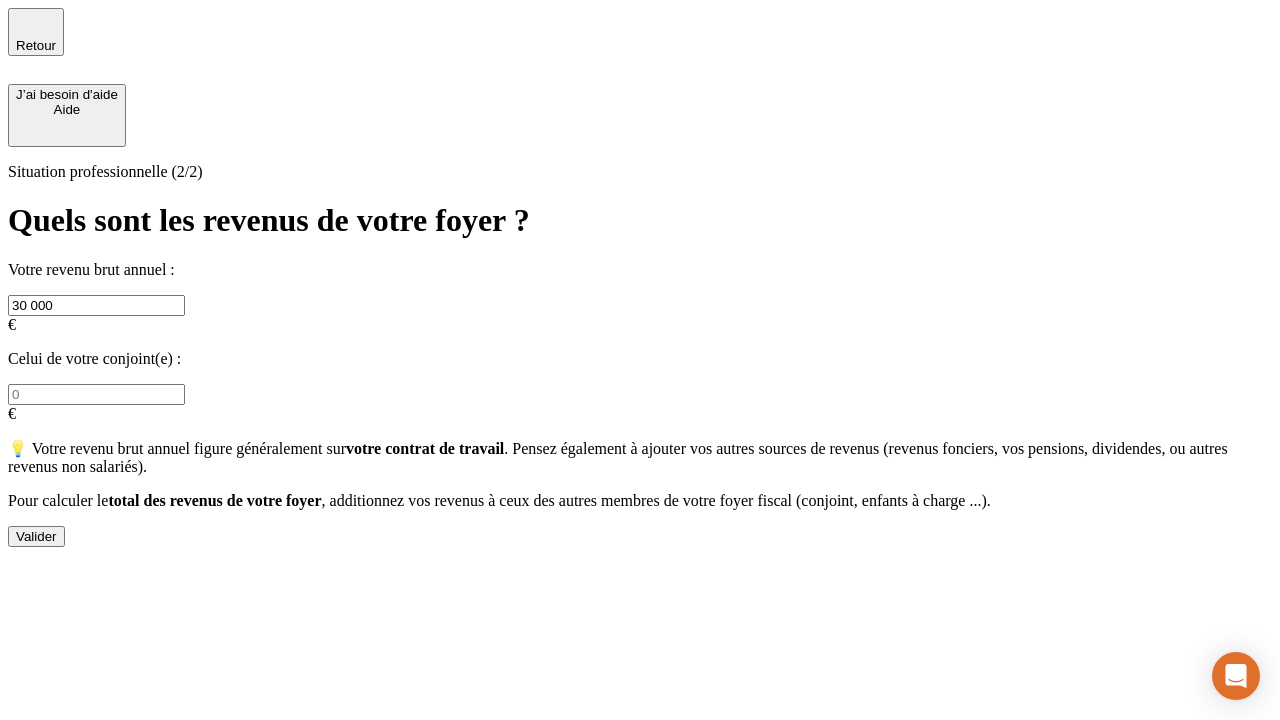 type on "30 000" 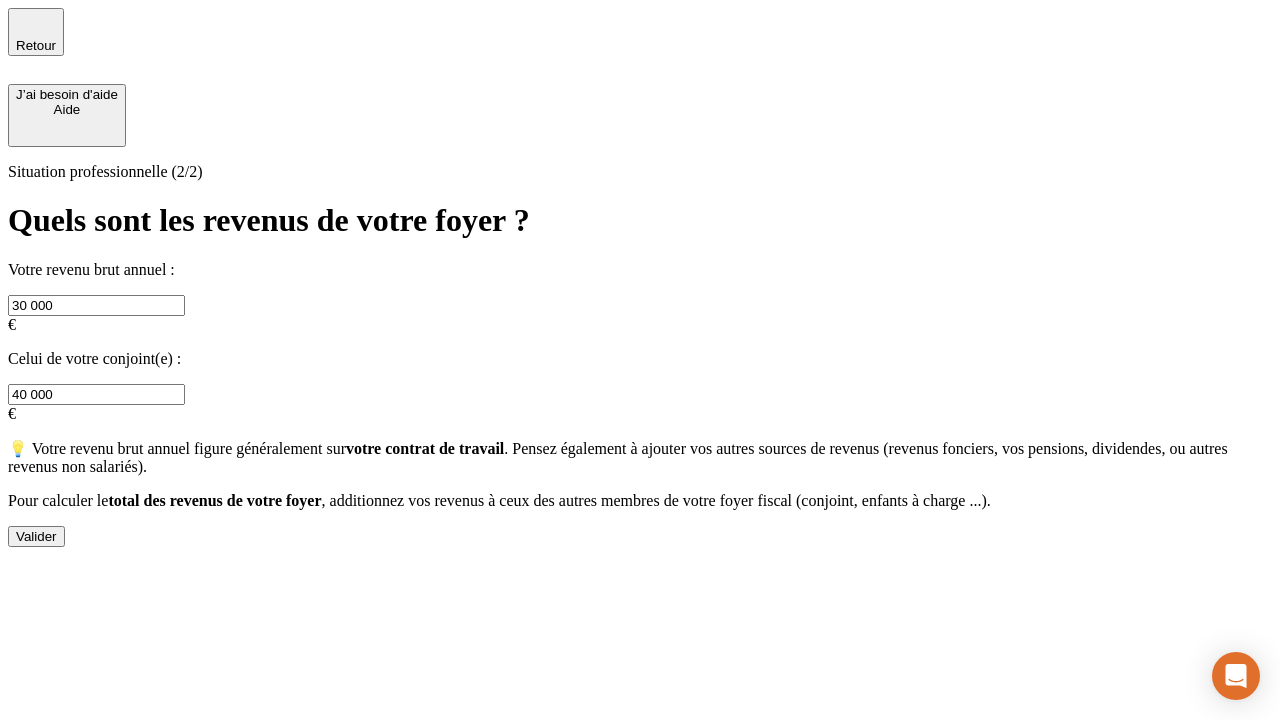 click on "Valider" at bounding box center (36, 536) 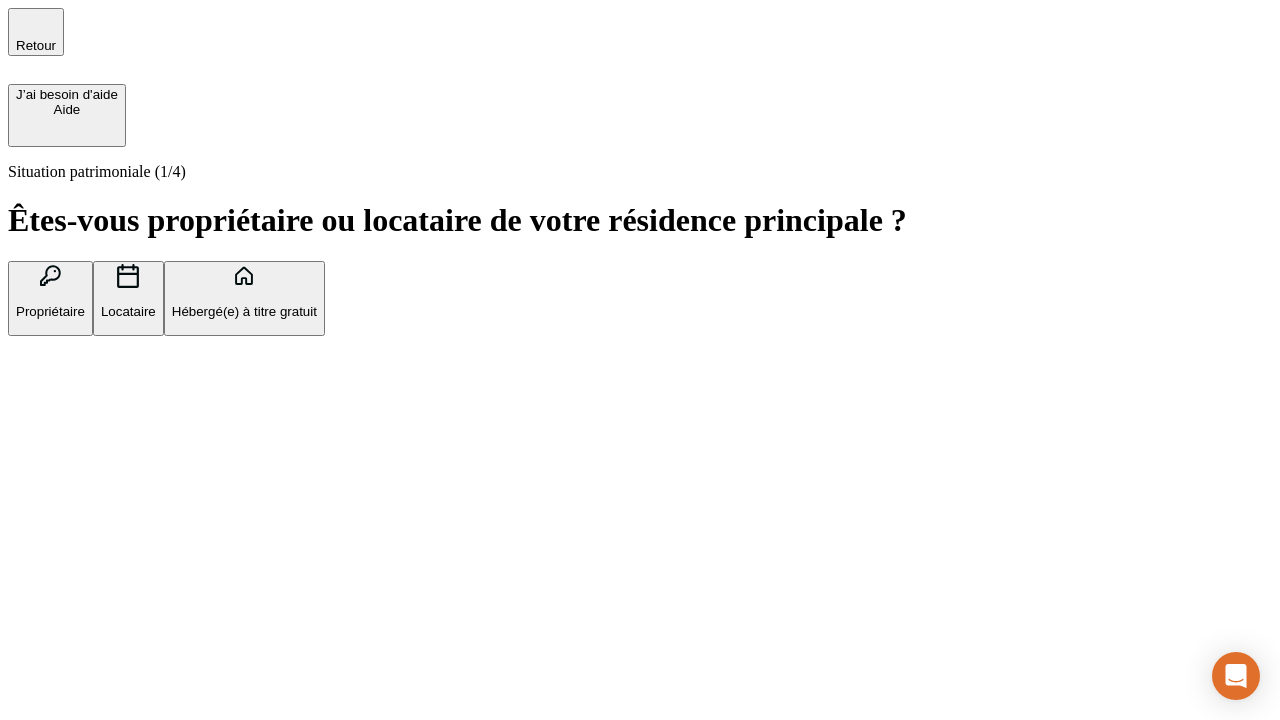 click on "Propriétaire" at bounding box center [50, 311] 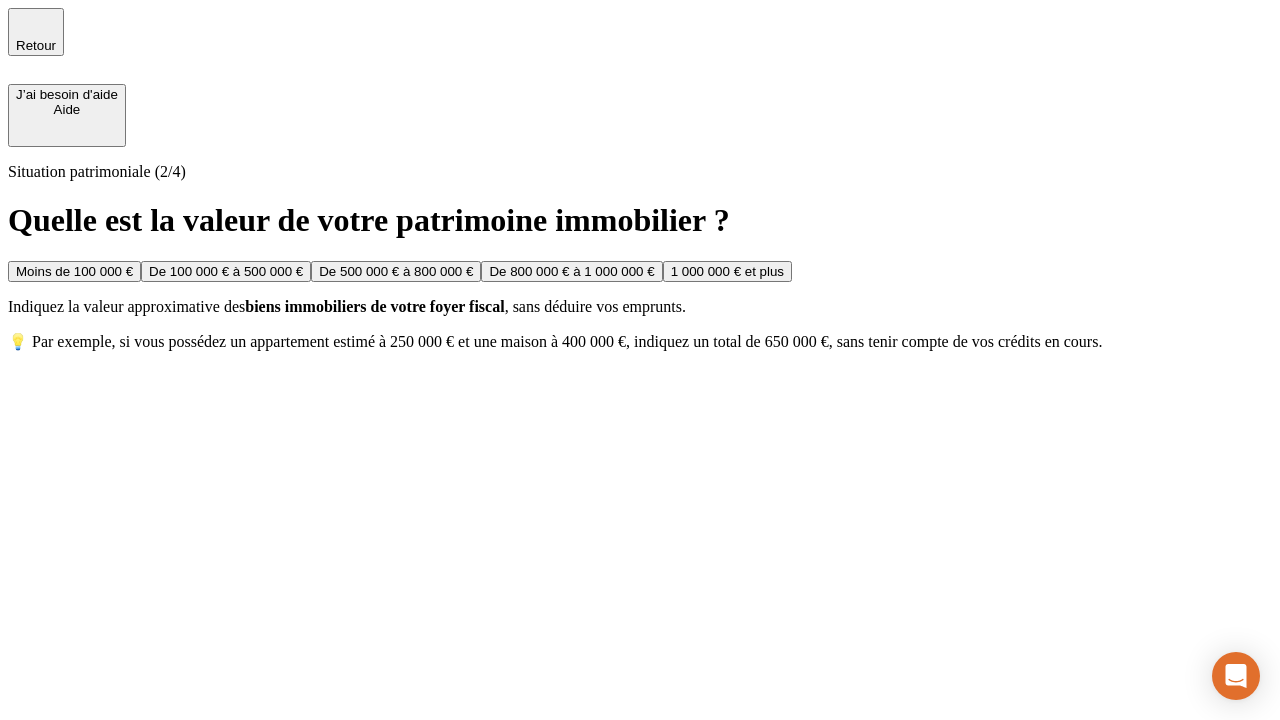 click on "De 100 000 € à 500 000 €" at bounding box center [226, 271] 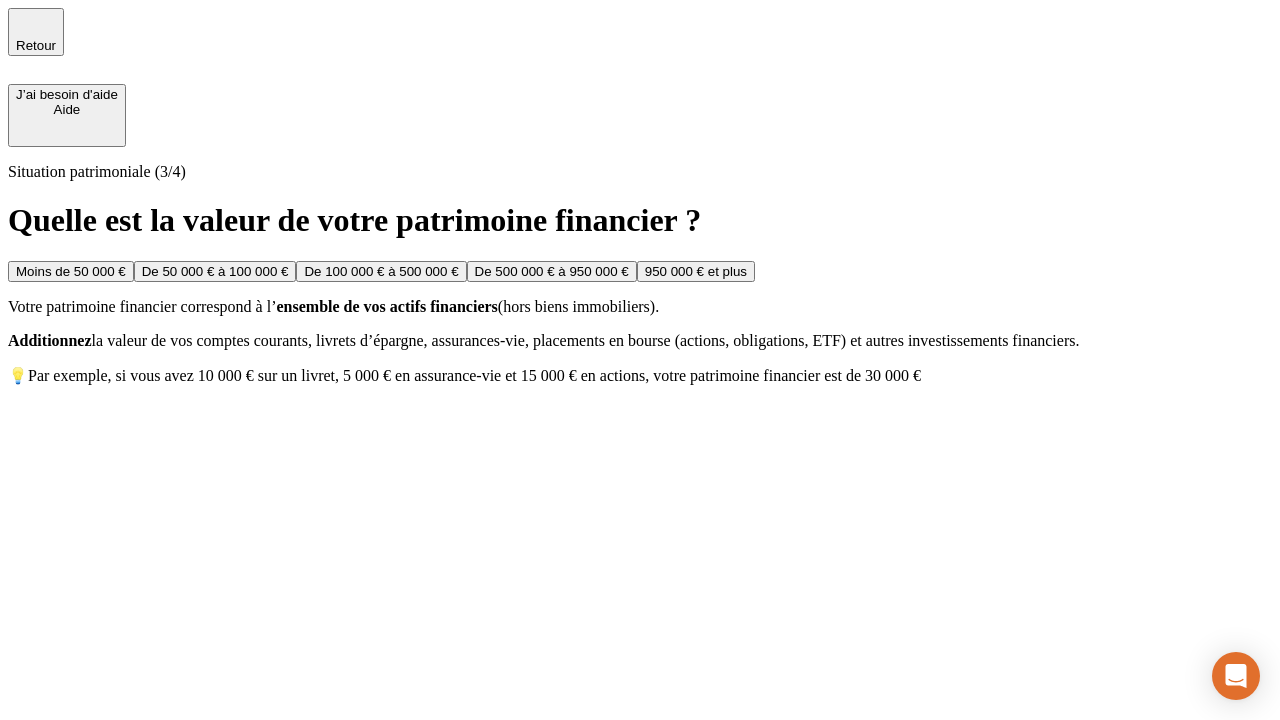 click on "Moins de 50 000 €" at bounding box center [71, 271] 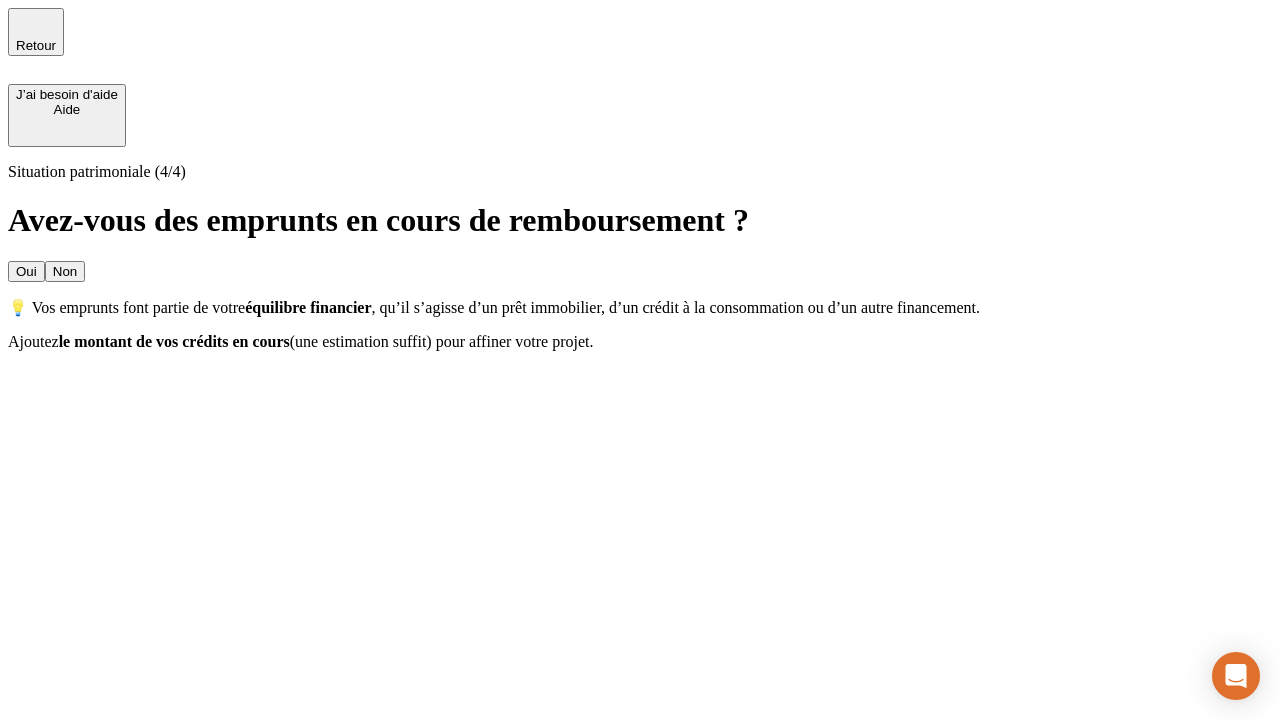 click on "Oui" at bounding box center [26, 271] 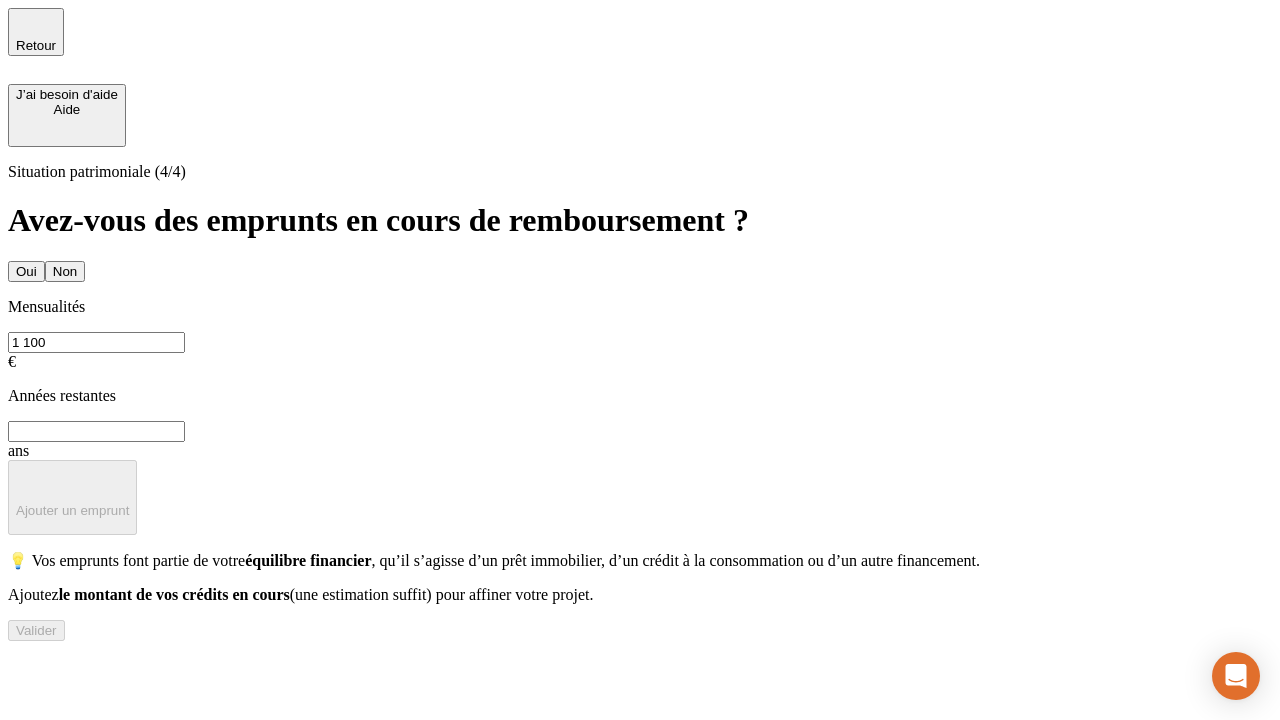 type on "1 100" 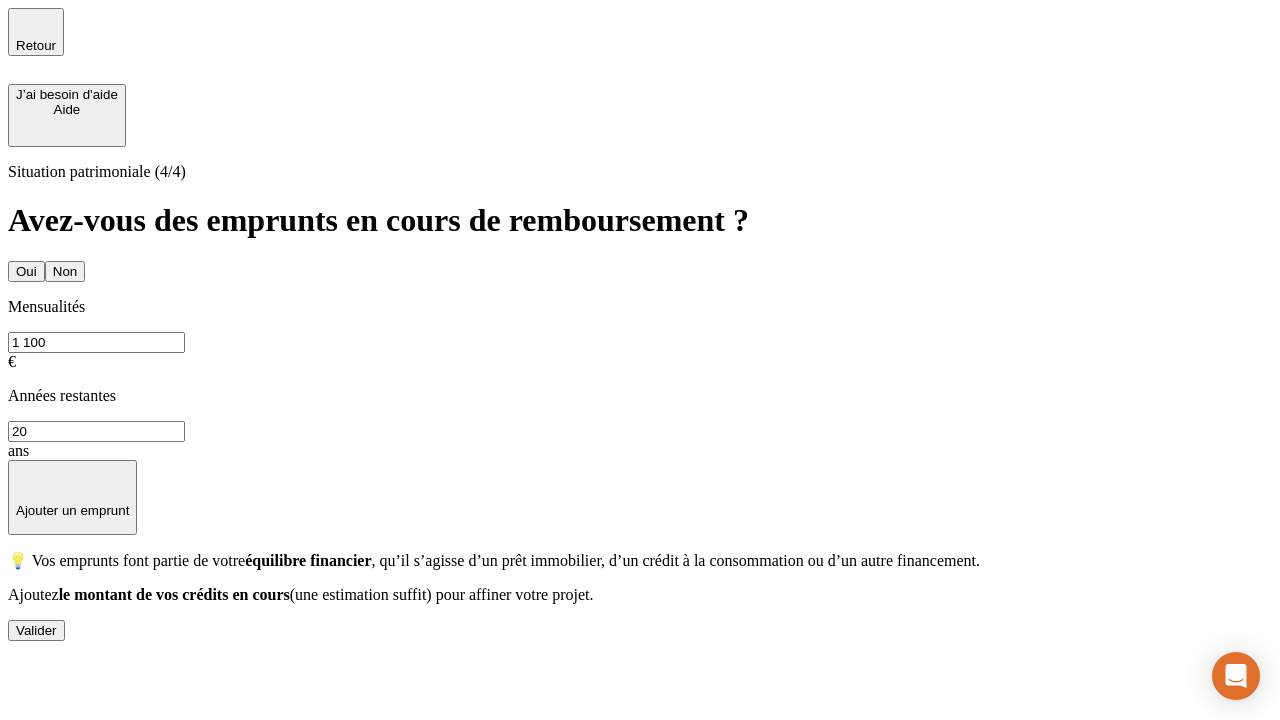 type on "20" 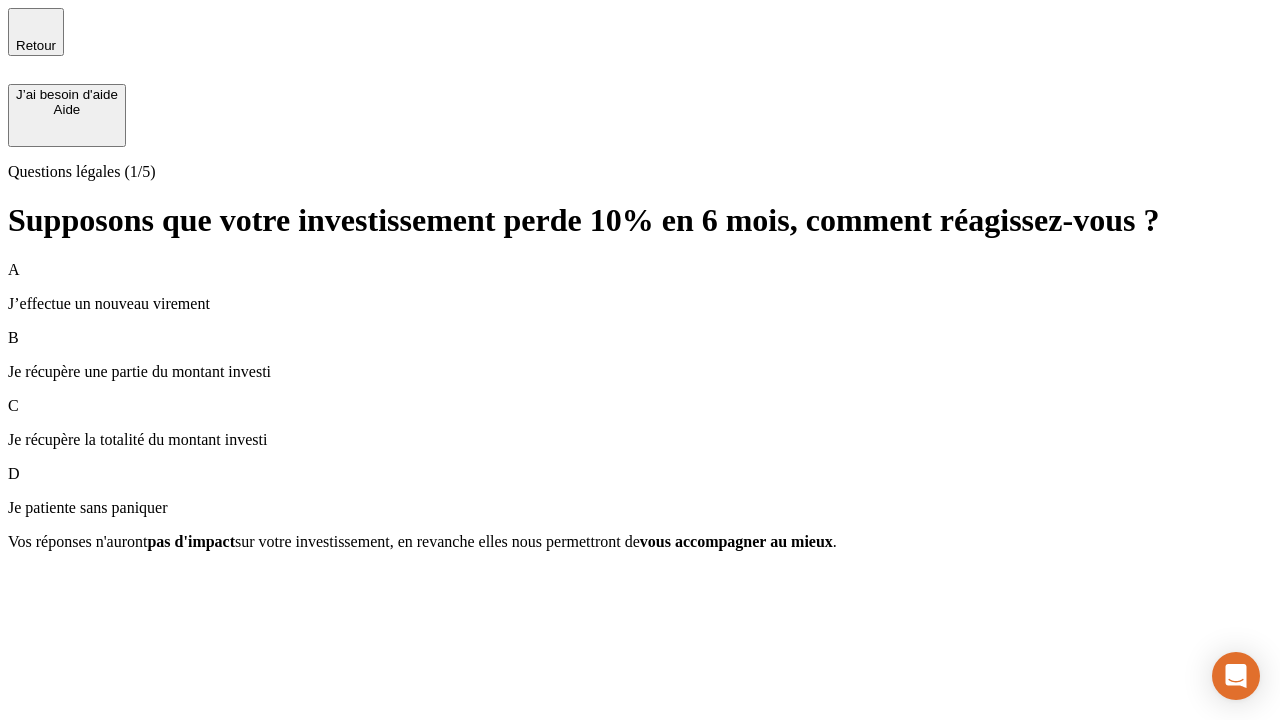 click on "Je récupère une partie du montant investi" at bounding box center (640, 372) 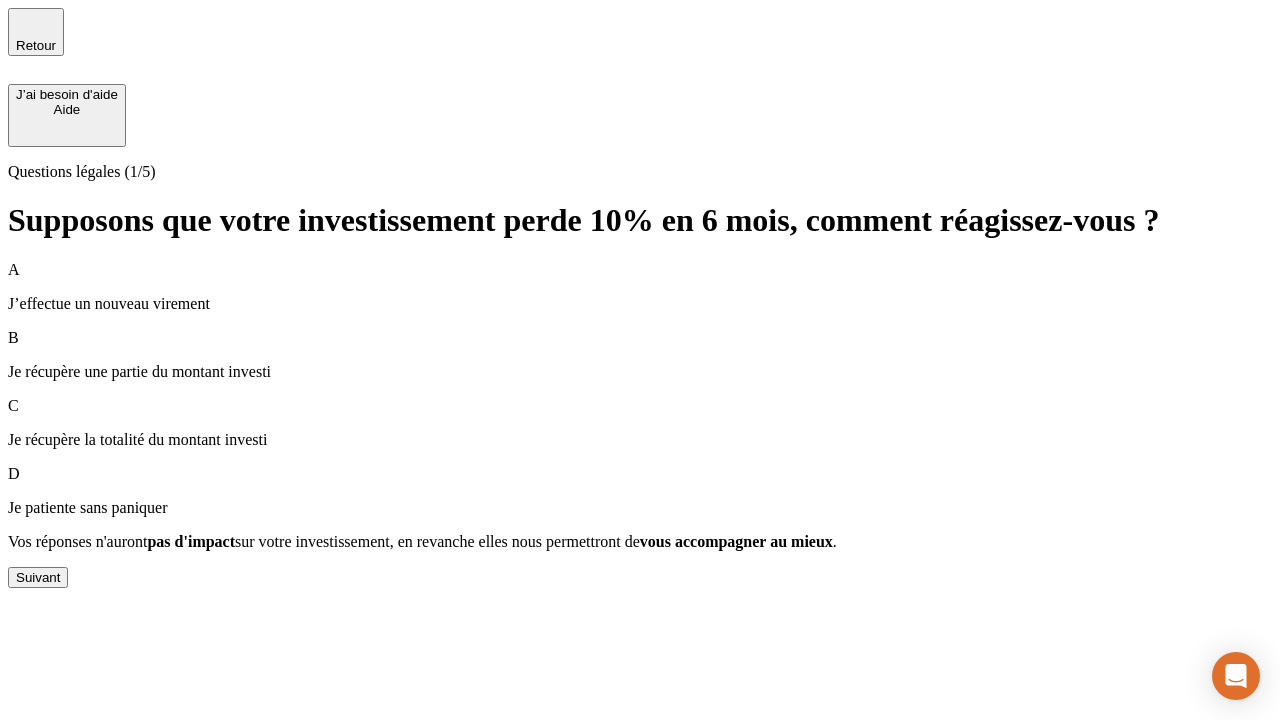 click on "Suivant" at bounding box center (38, 577) 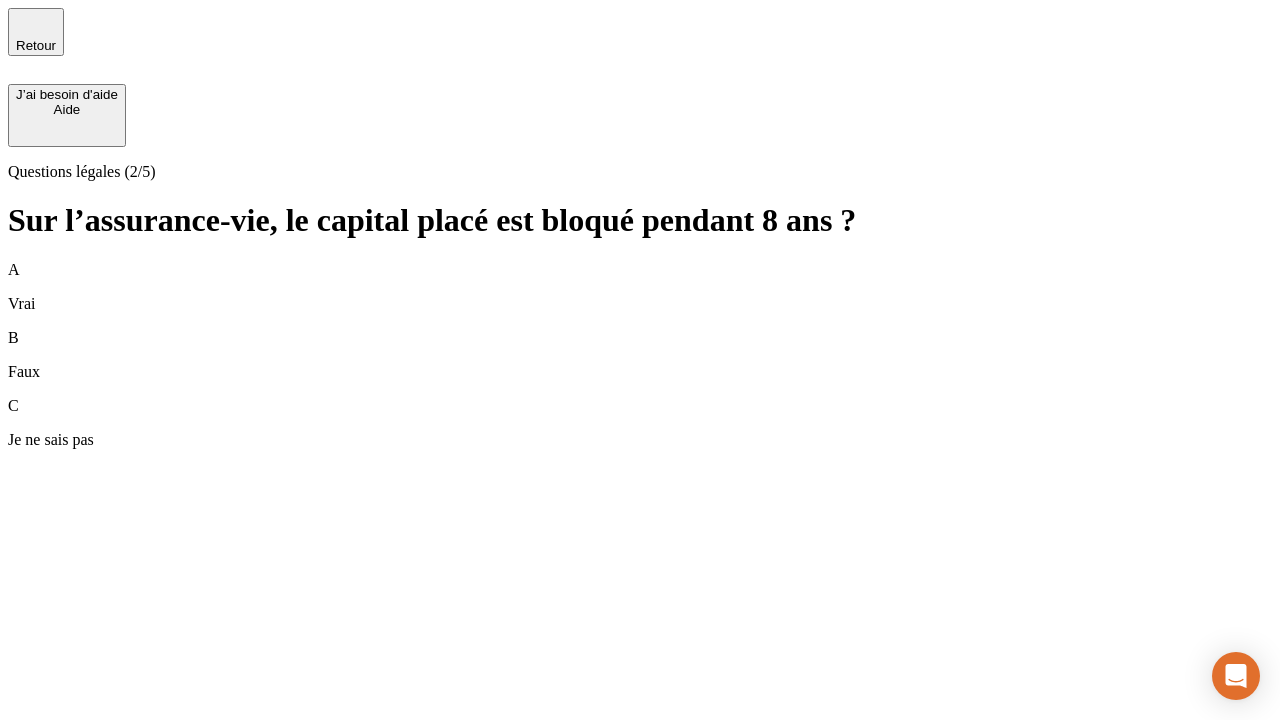 click on "A Vrai" at bounding box center [640, 287] 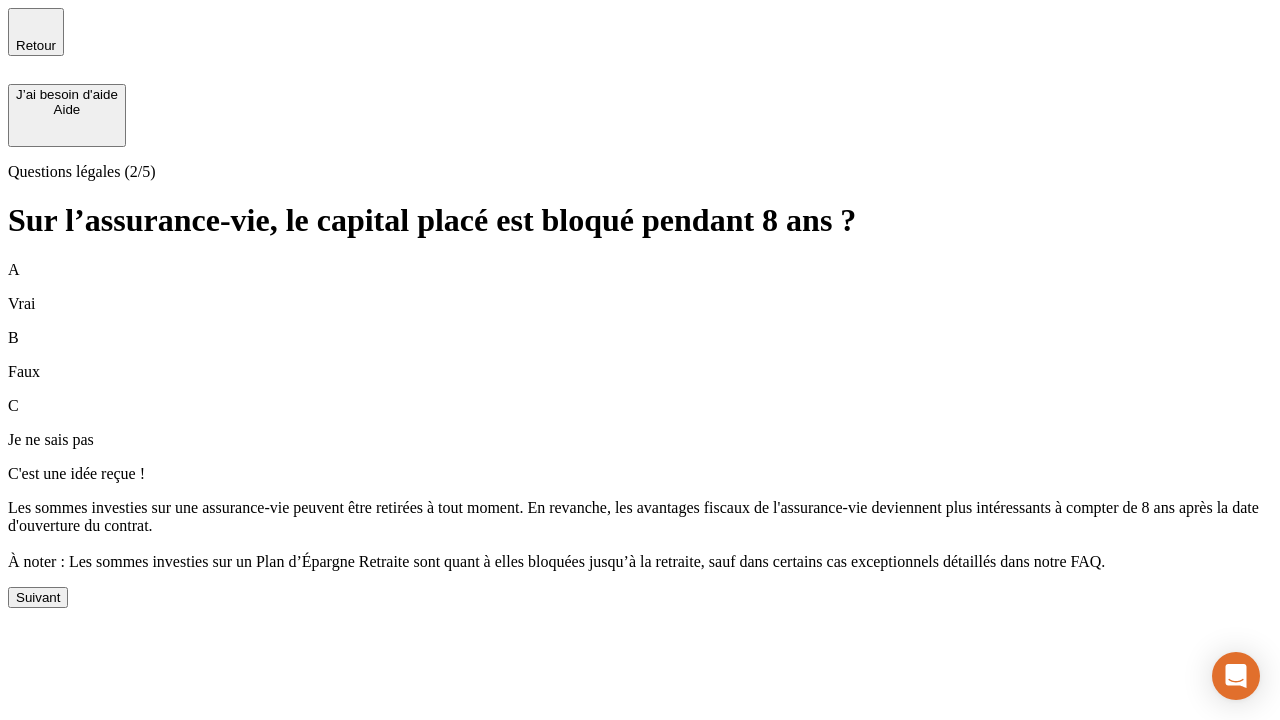 click on "Suivant" at bounding box center (38, 597) 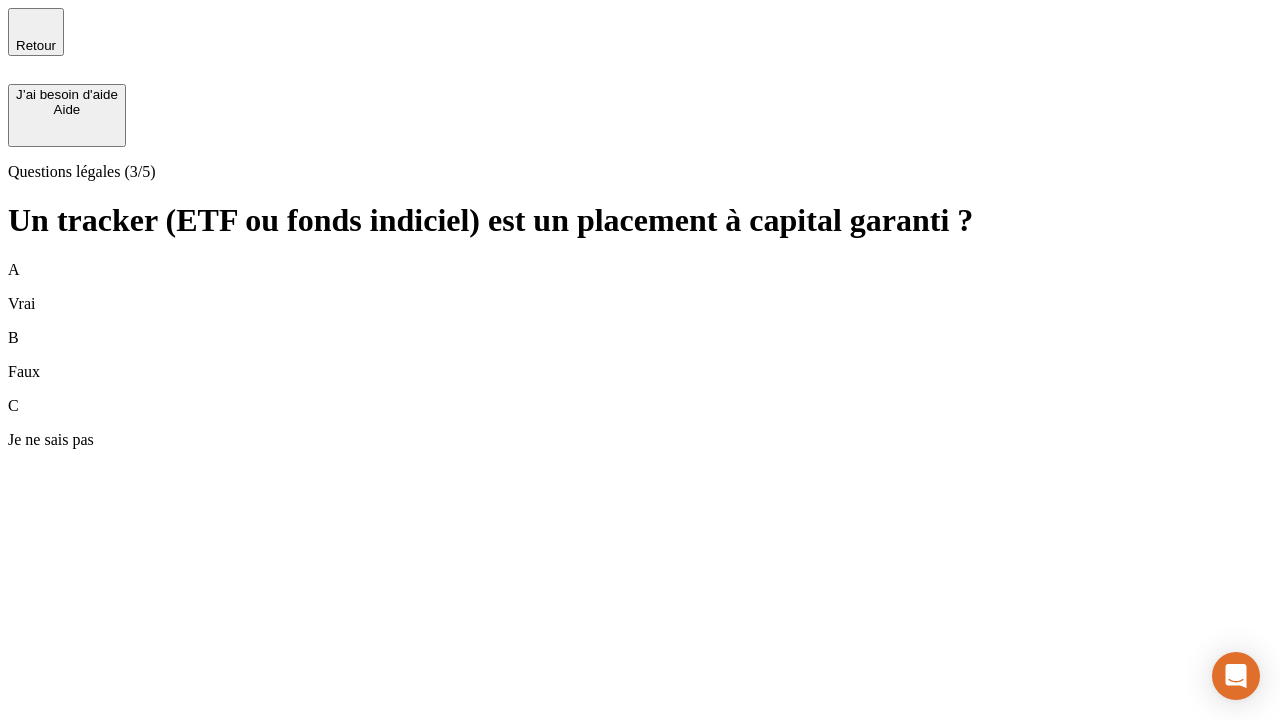 click on "B Faux" at bounding box center [640, 355] 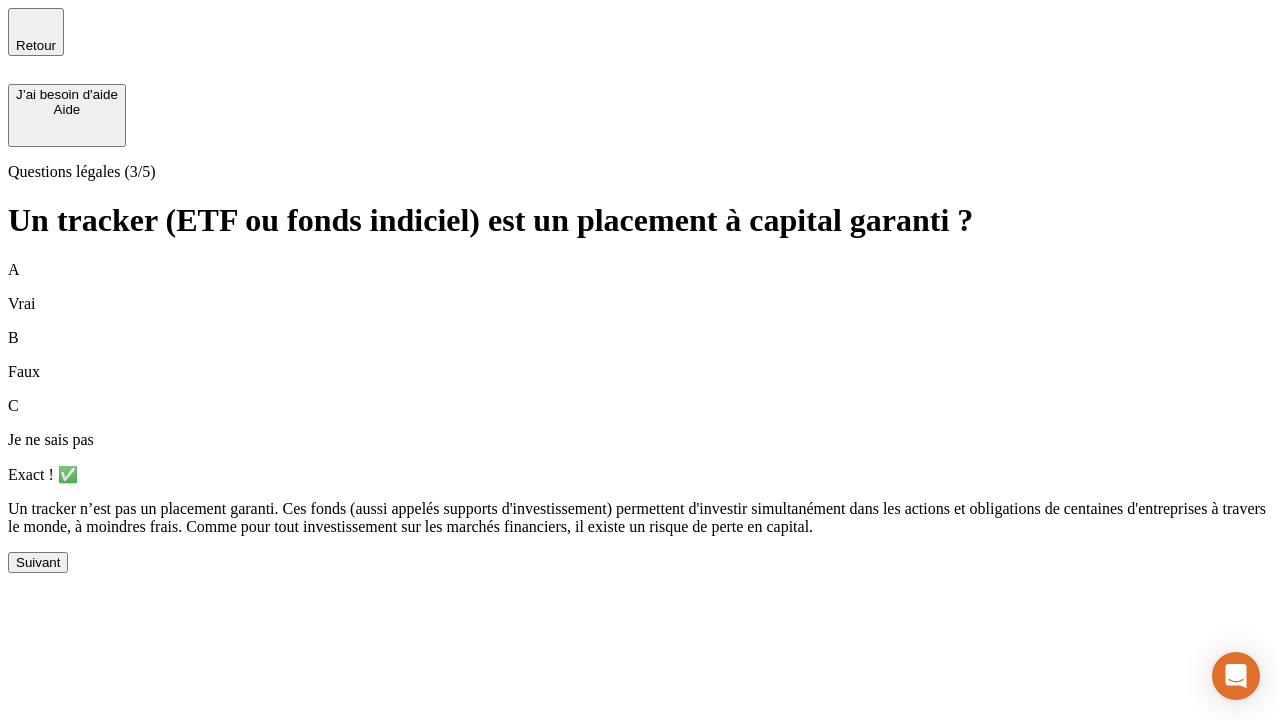 click on "Suivant" at bounding box center (38, 562) 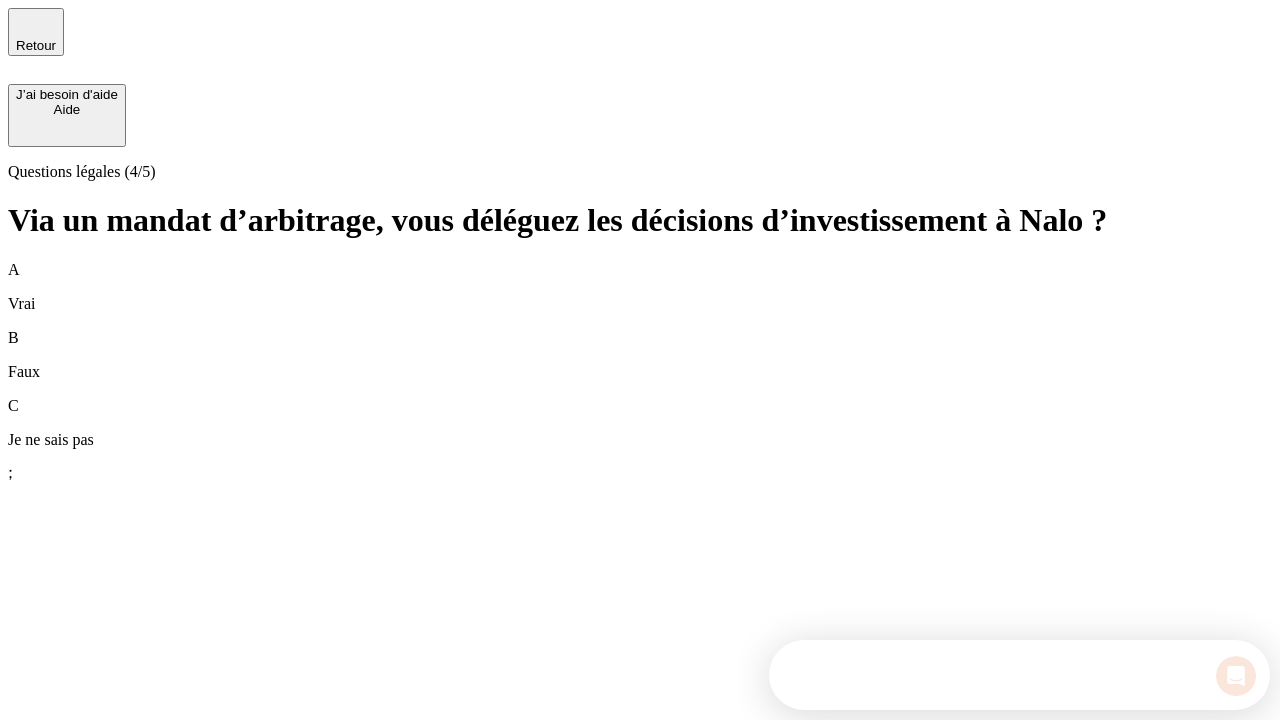 scroll, scrollTop: 0, scrollLeft: 0, axis: both 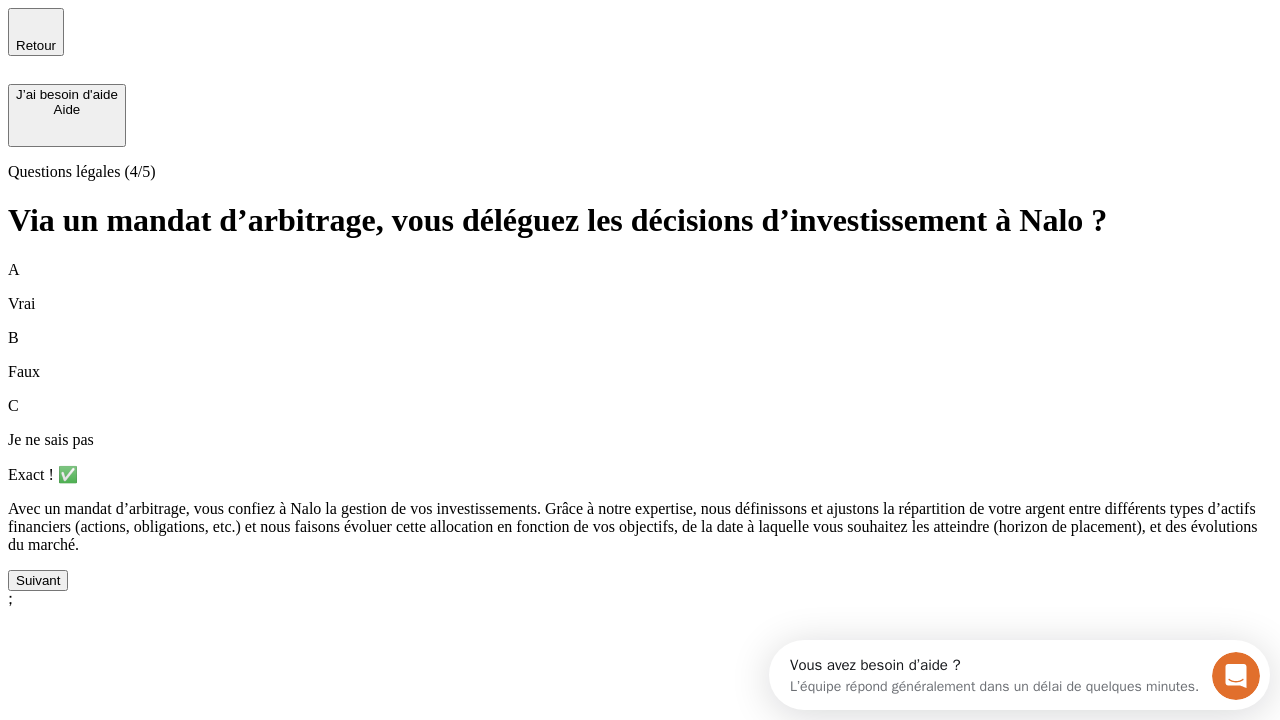 click on "Suivant" at bounding box center (38, 580) 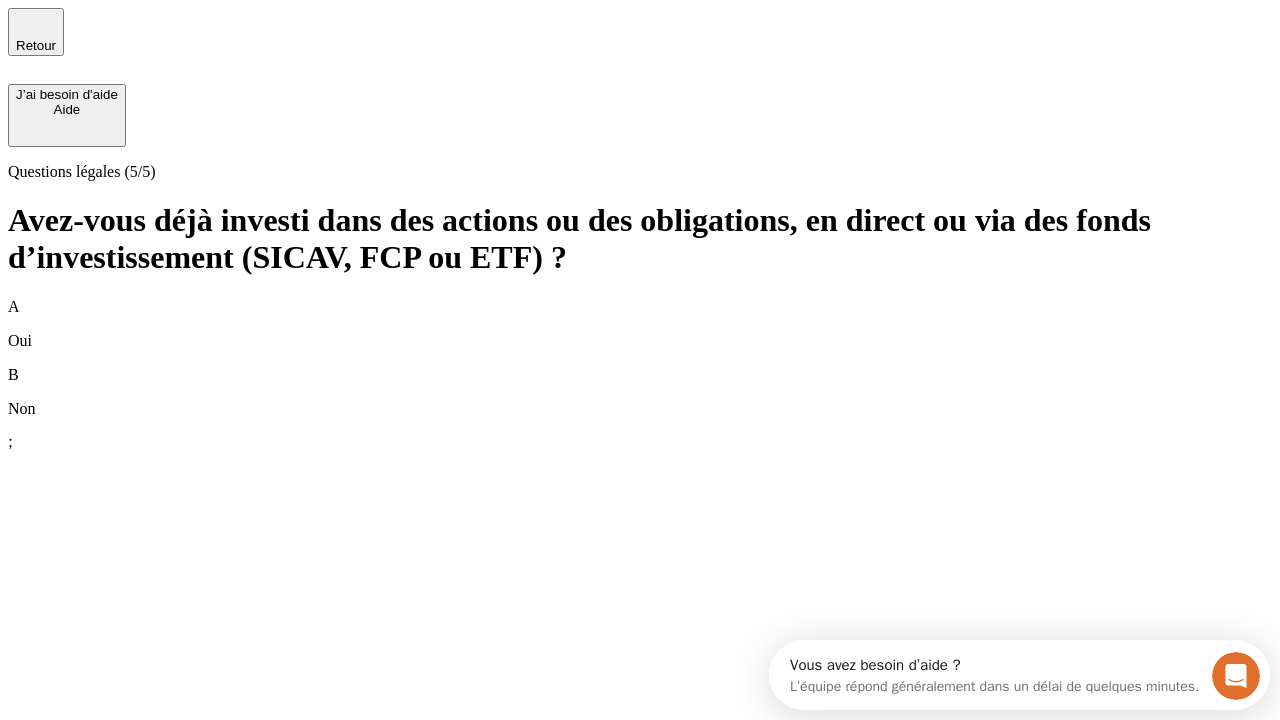 click on "B Non" at bounding box center [640, 392] 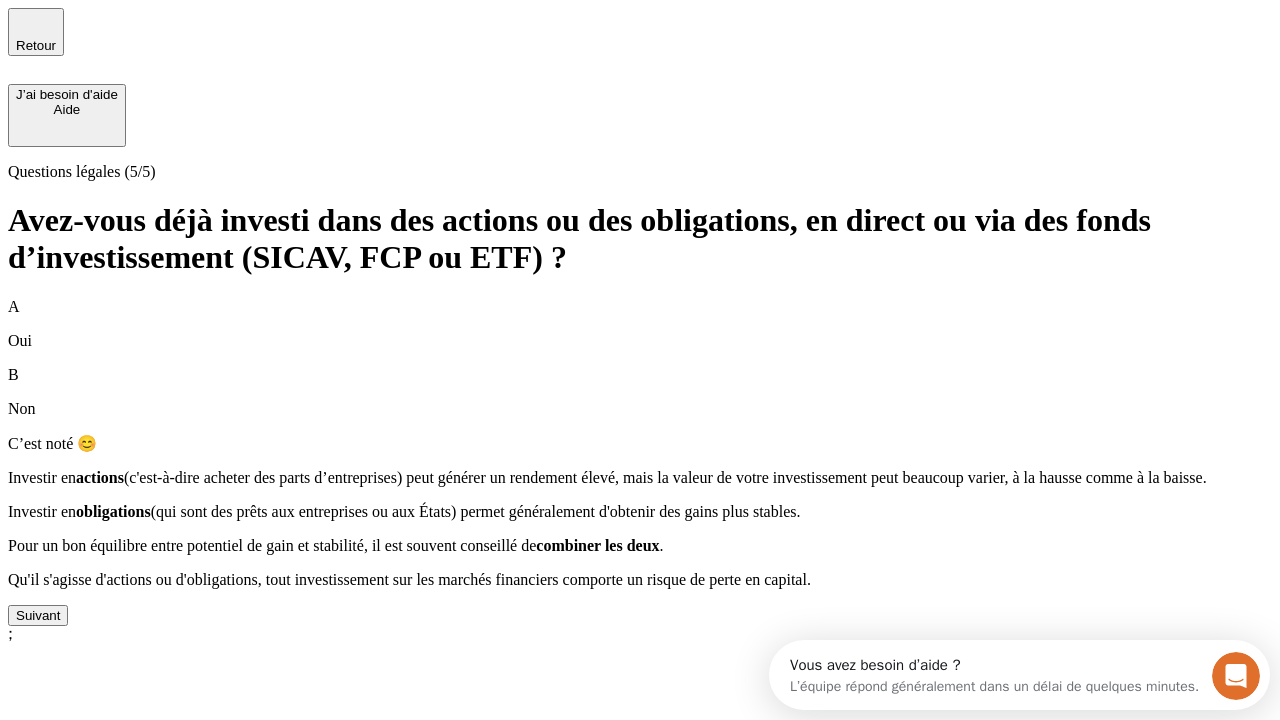 click on "Suivant" at bounding box center (38, 615) 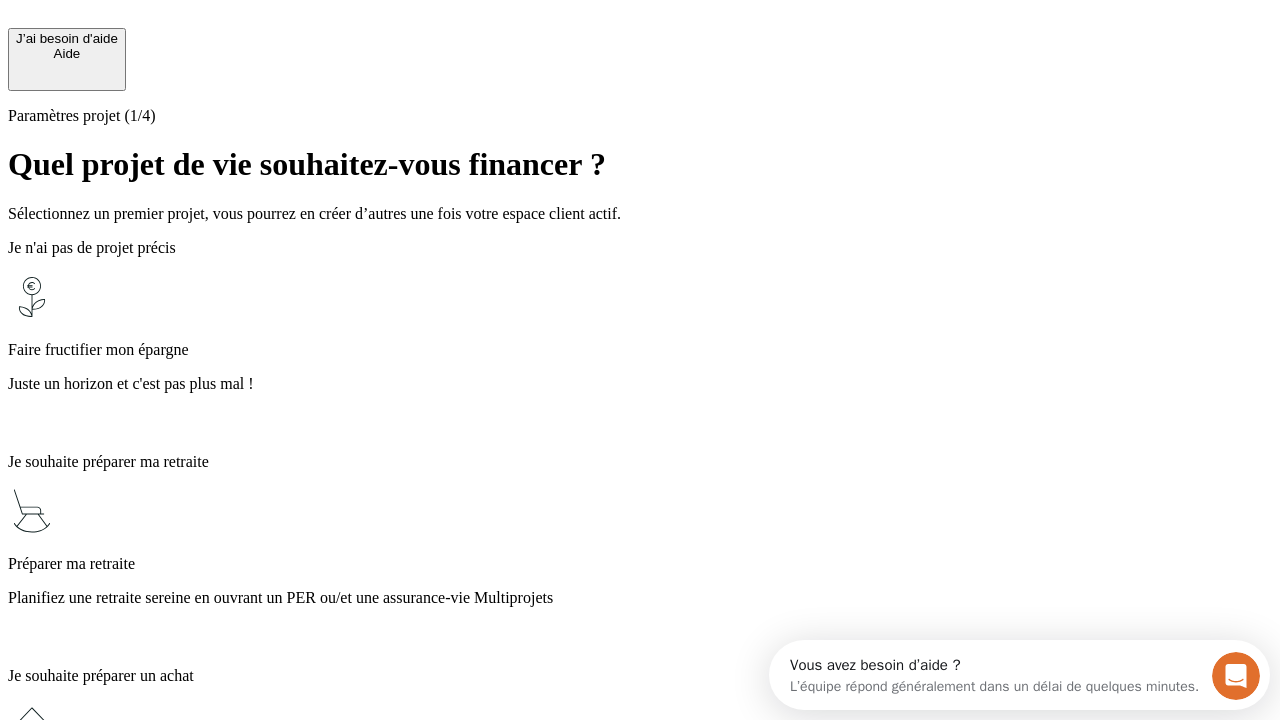 click on "Profitez des avantages fiscaux de l’assurance-vie" at bounding box center (640, 1354) 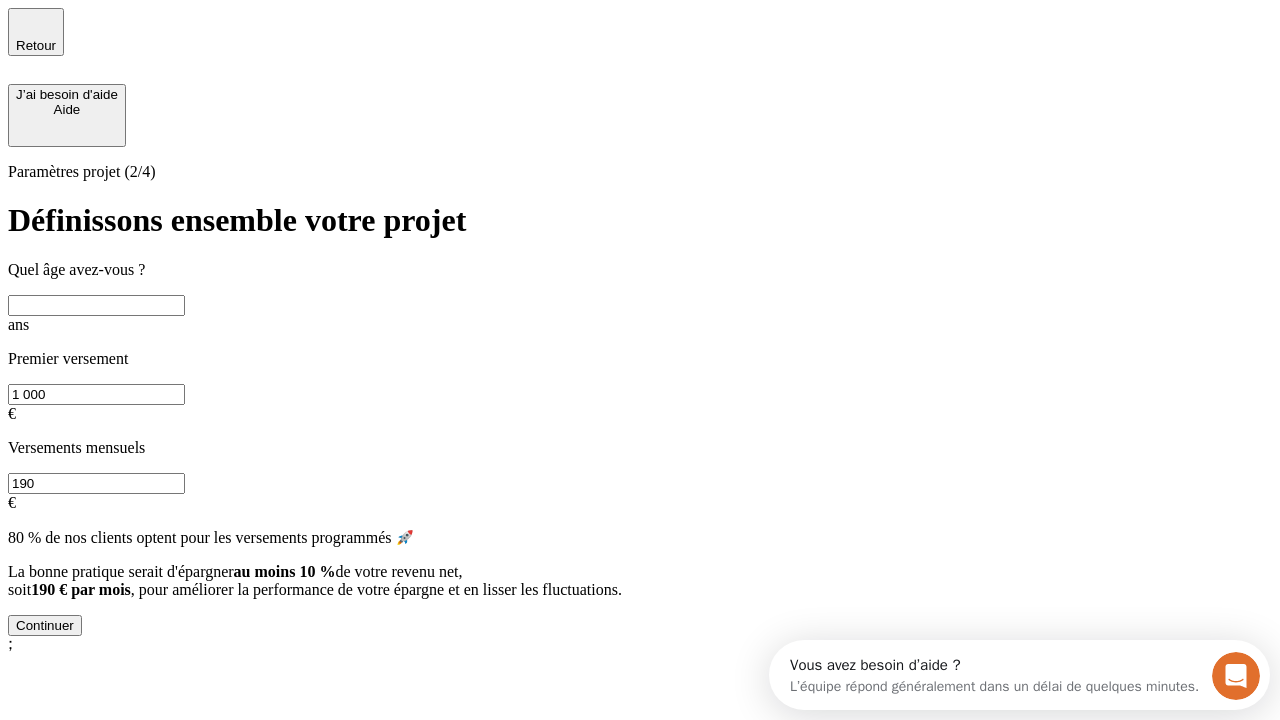 click at bounding box center (96, 305) 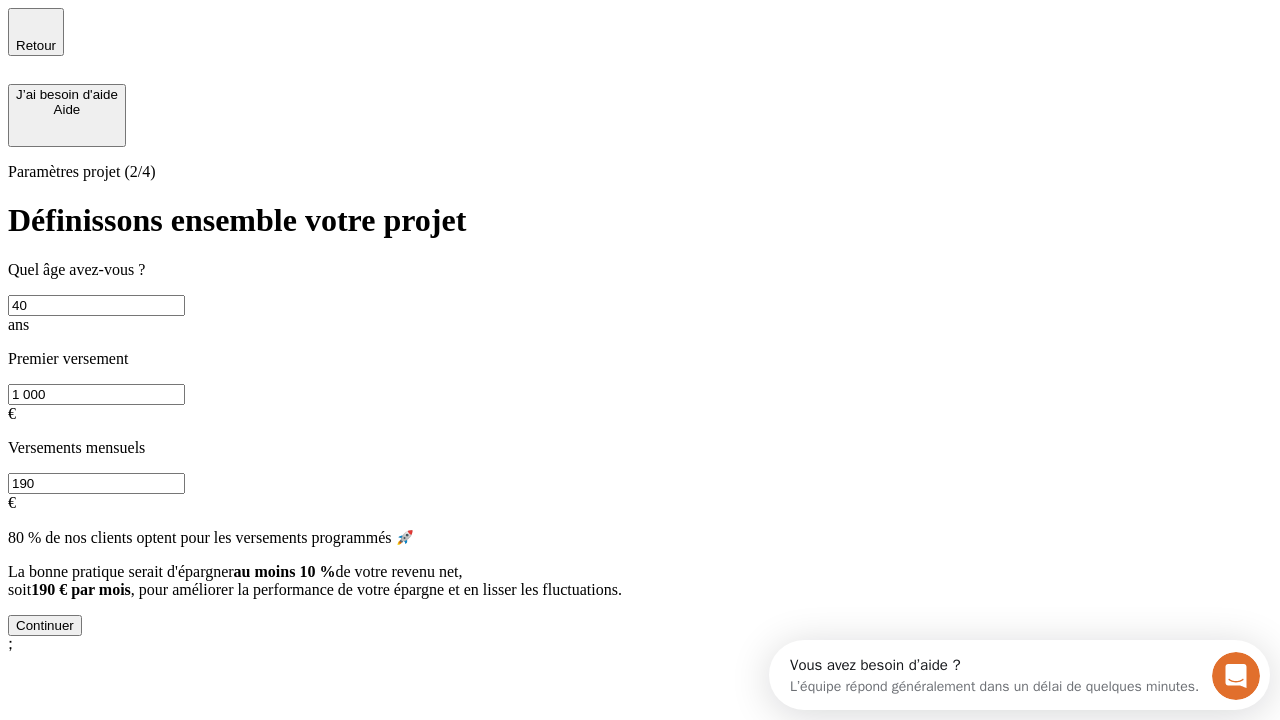 type on "40" 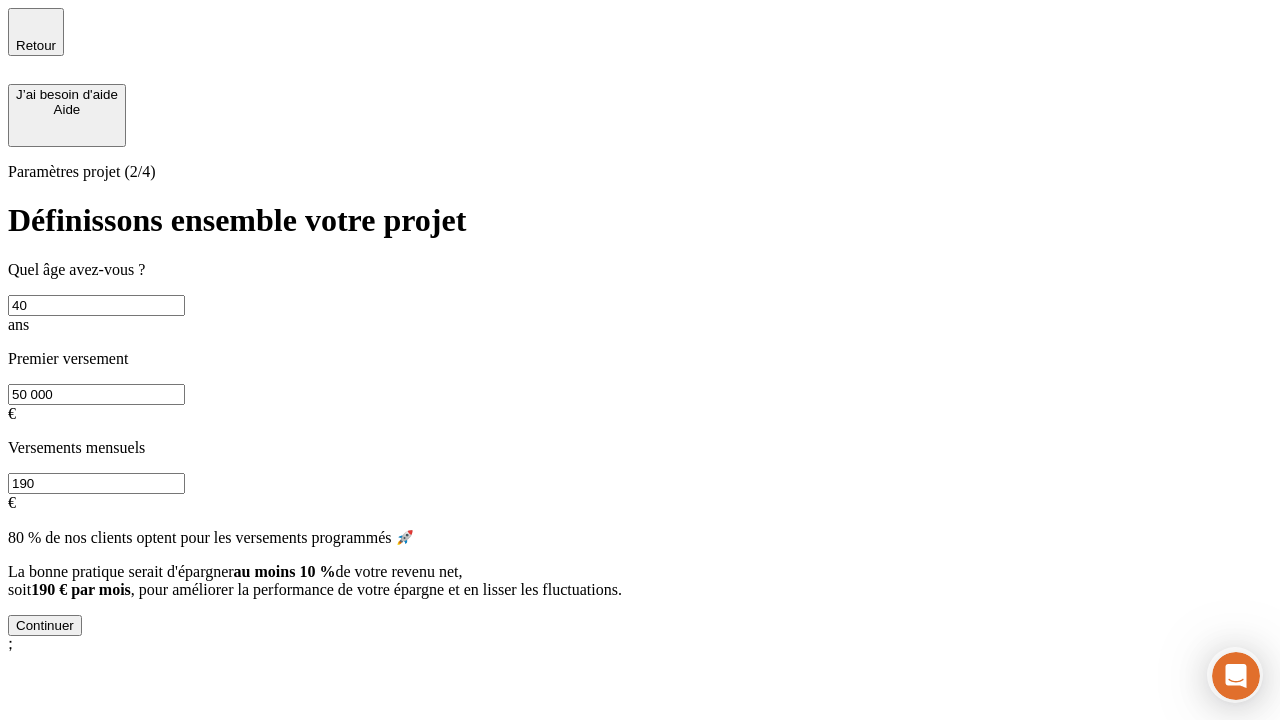 type on "50 000" 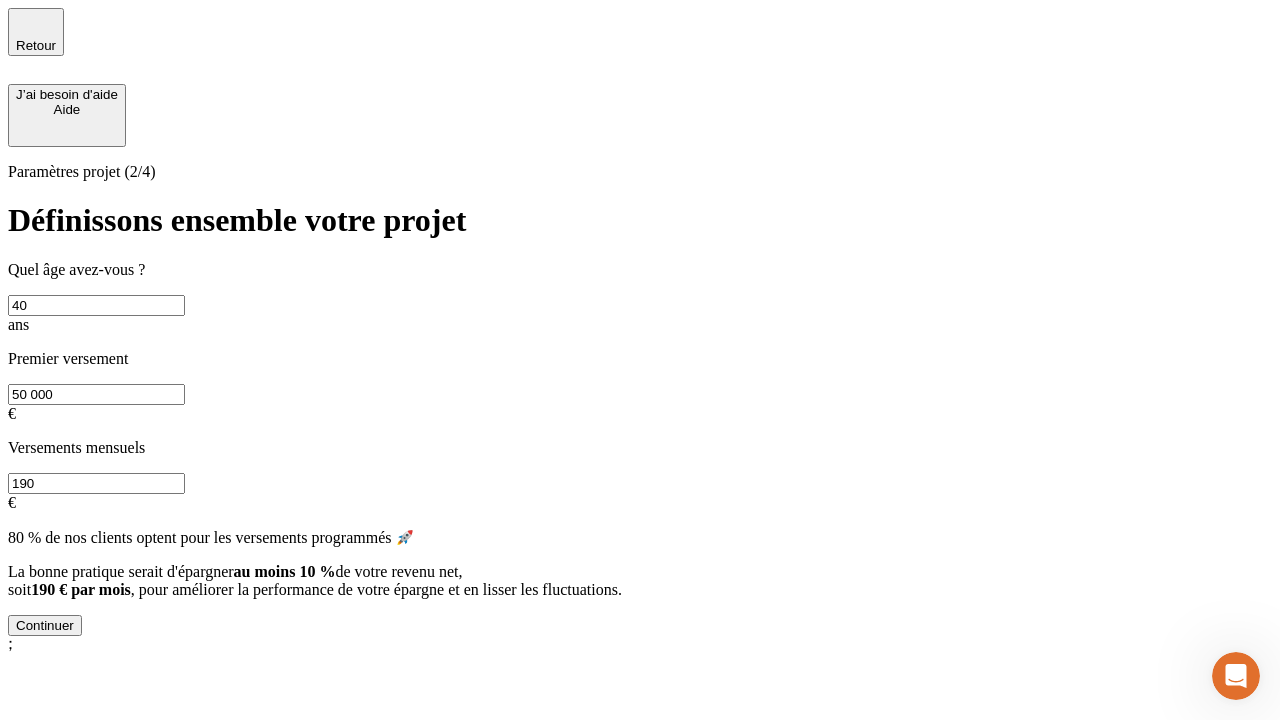 scroll, scrollTop: 0, scrollLeft: 0, axis: both 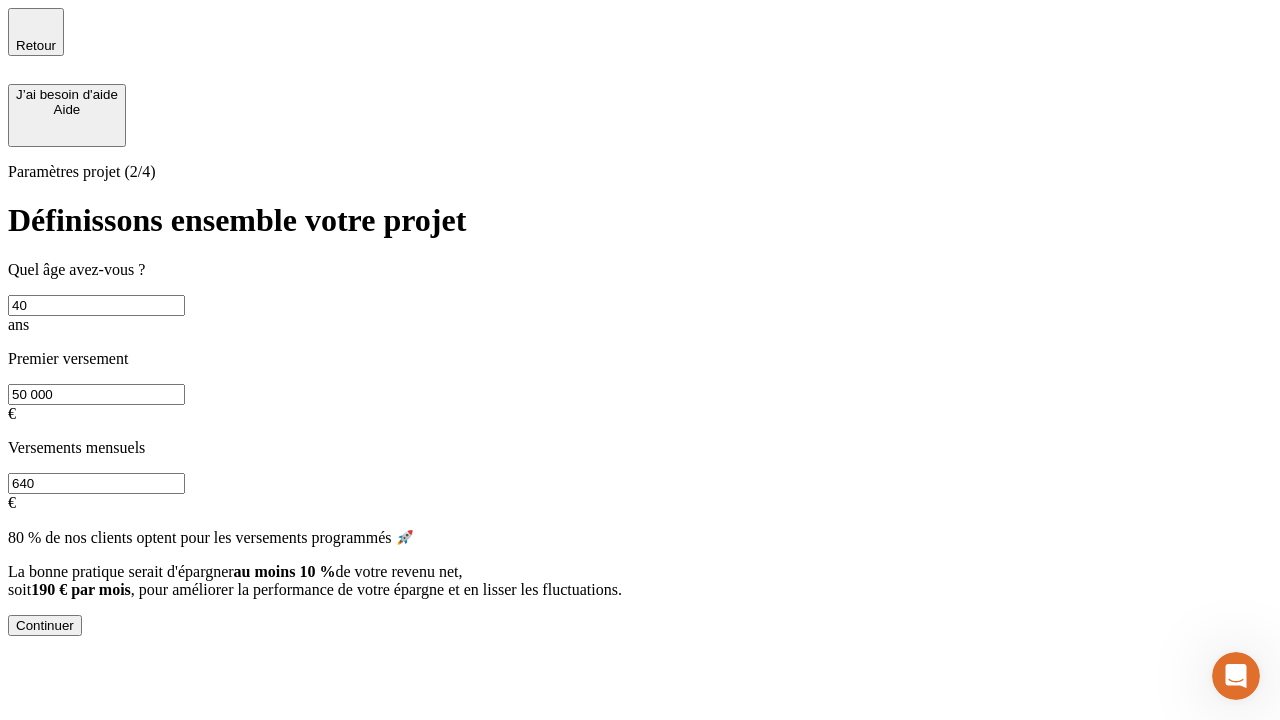 type on "640" 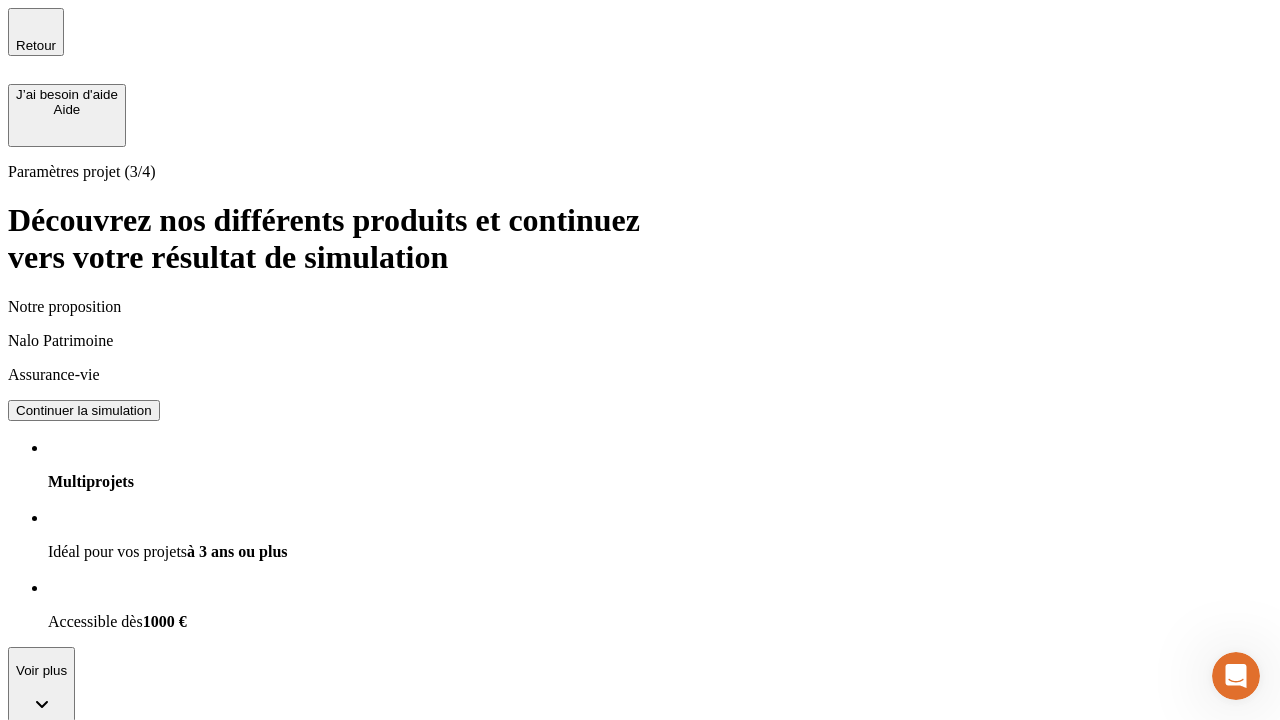 click on "Continuer la simulation" at bounding box center [84, 410] 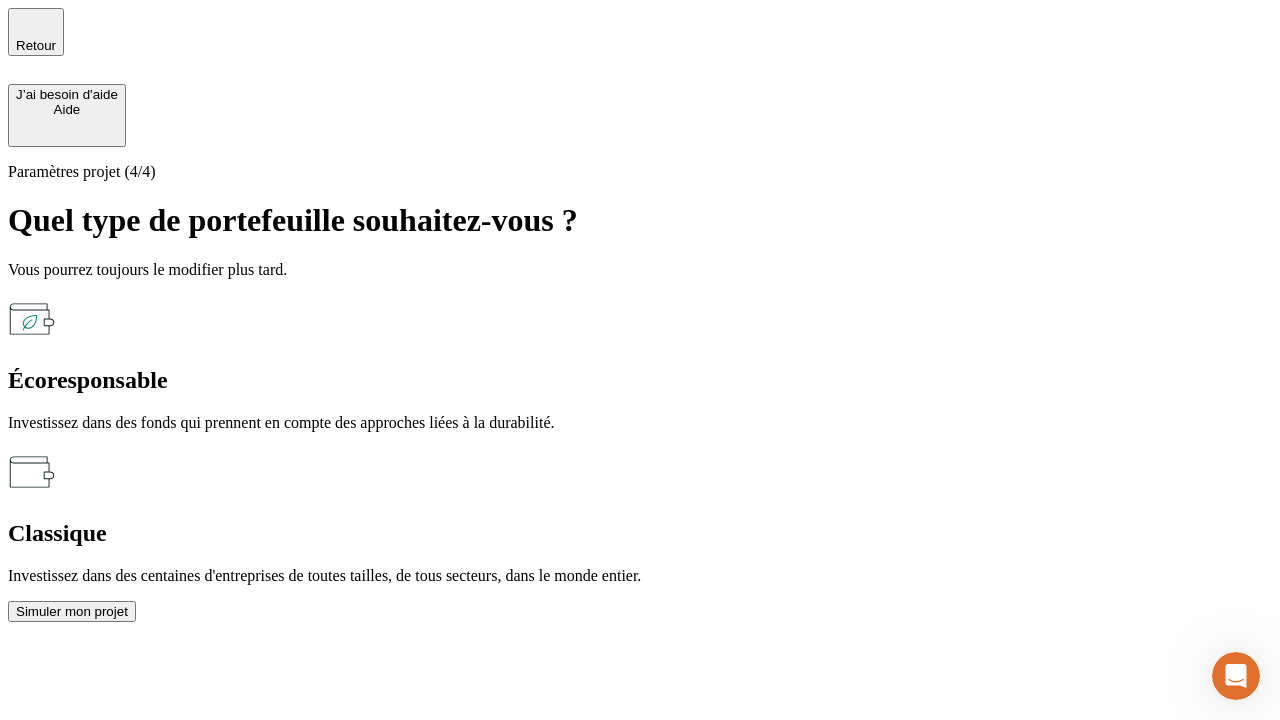 click on "Classique" at bounding box center [640, 533] 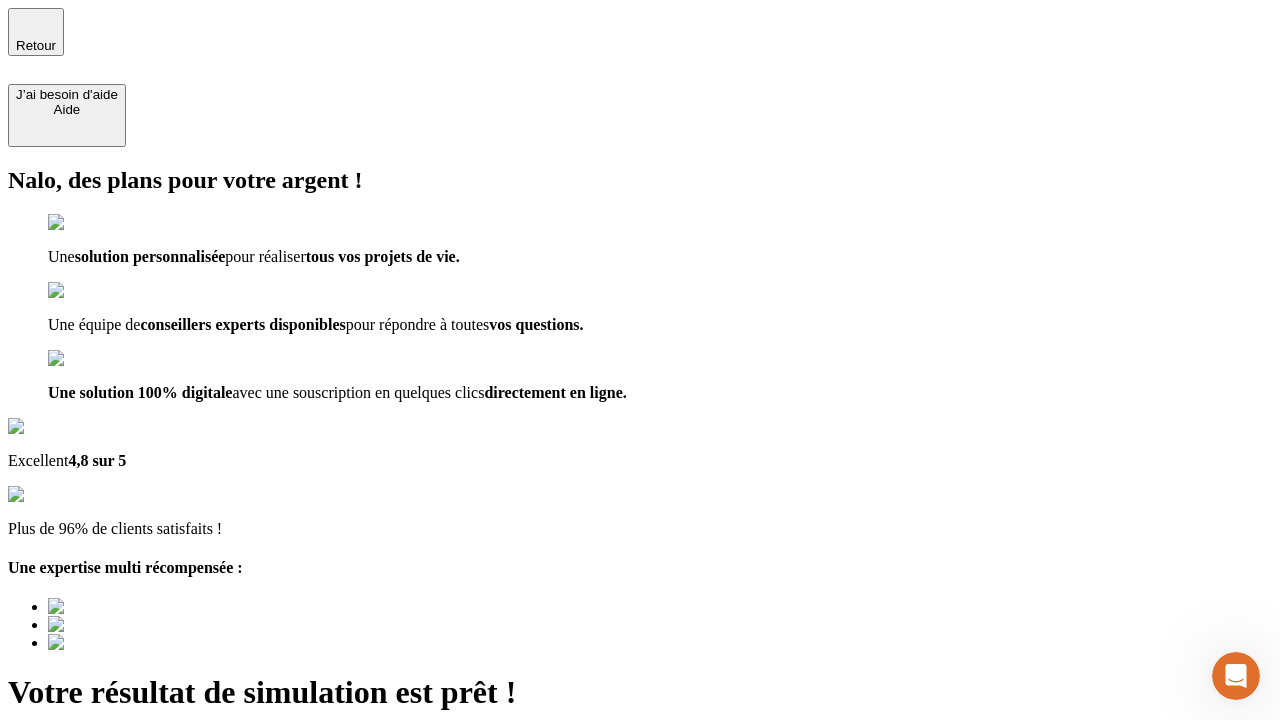 click on "Découvrir ma simulation" at bounding box center (87, 881) 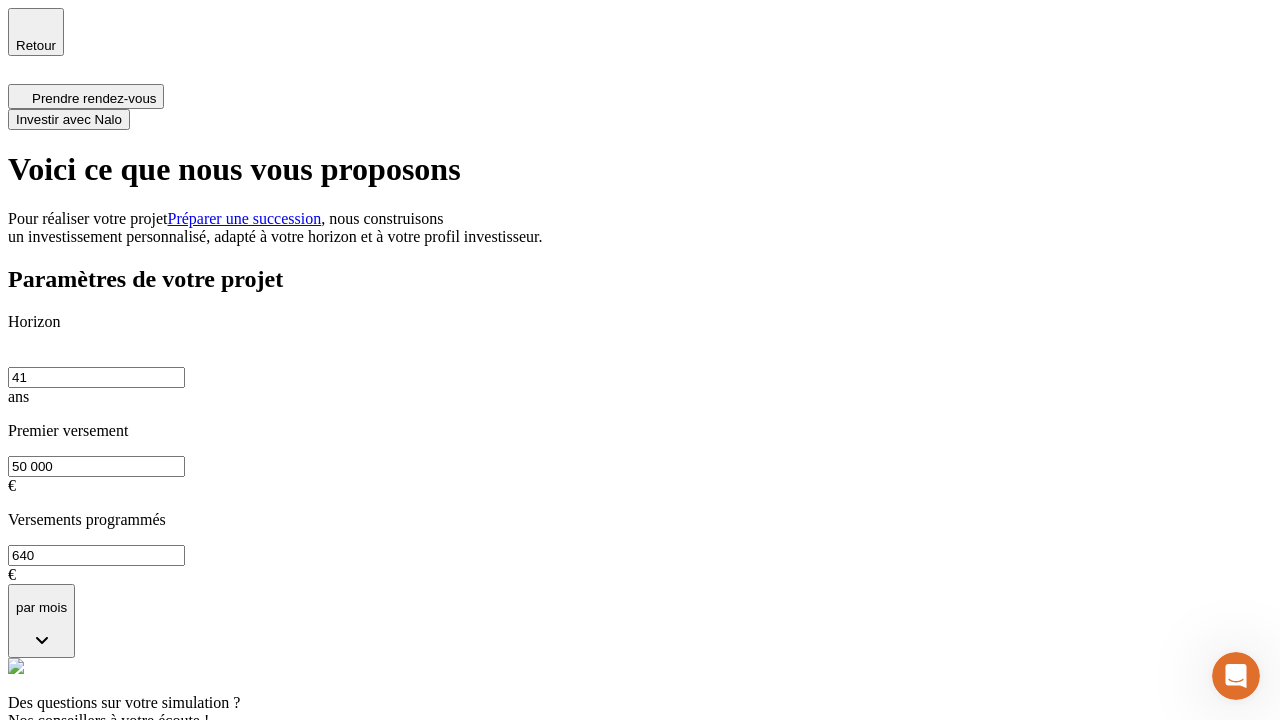 click on "Investir avec Nalo" at bounding box center [69, 119] 